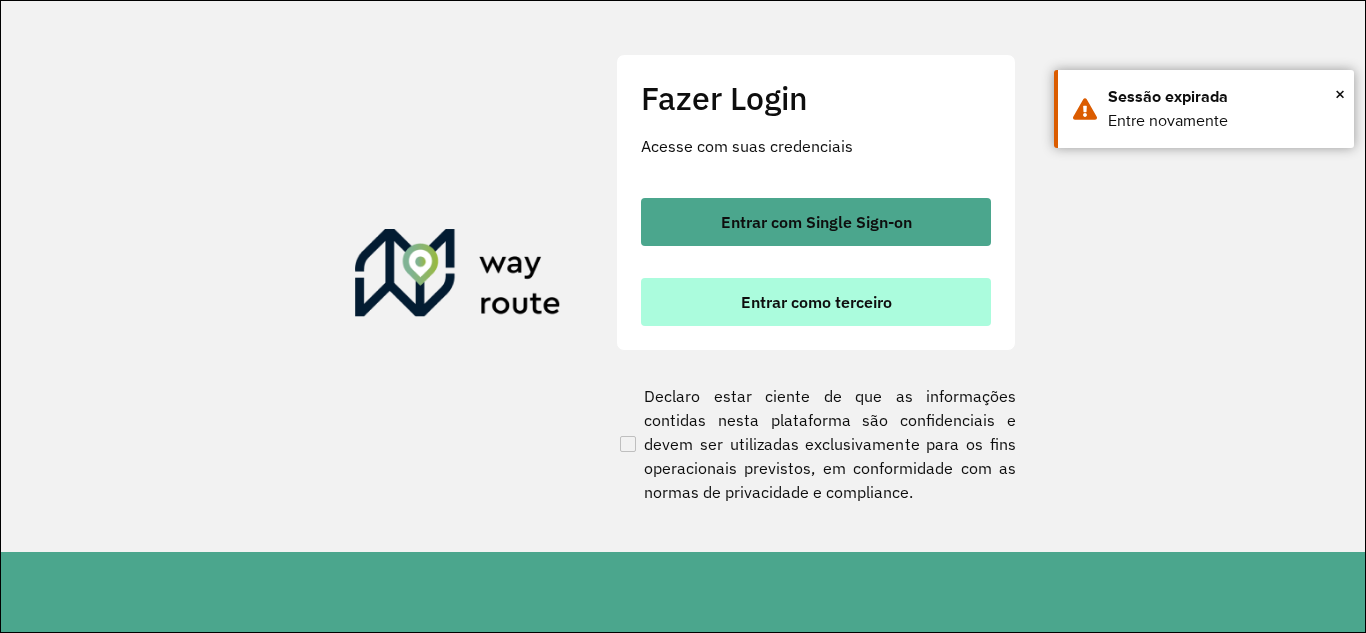 scroll, scrollTop: 0, scrollLeft: 0, axis: both 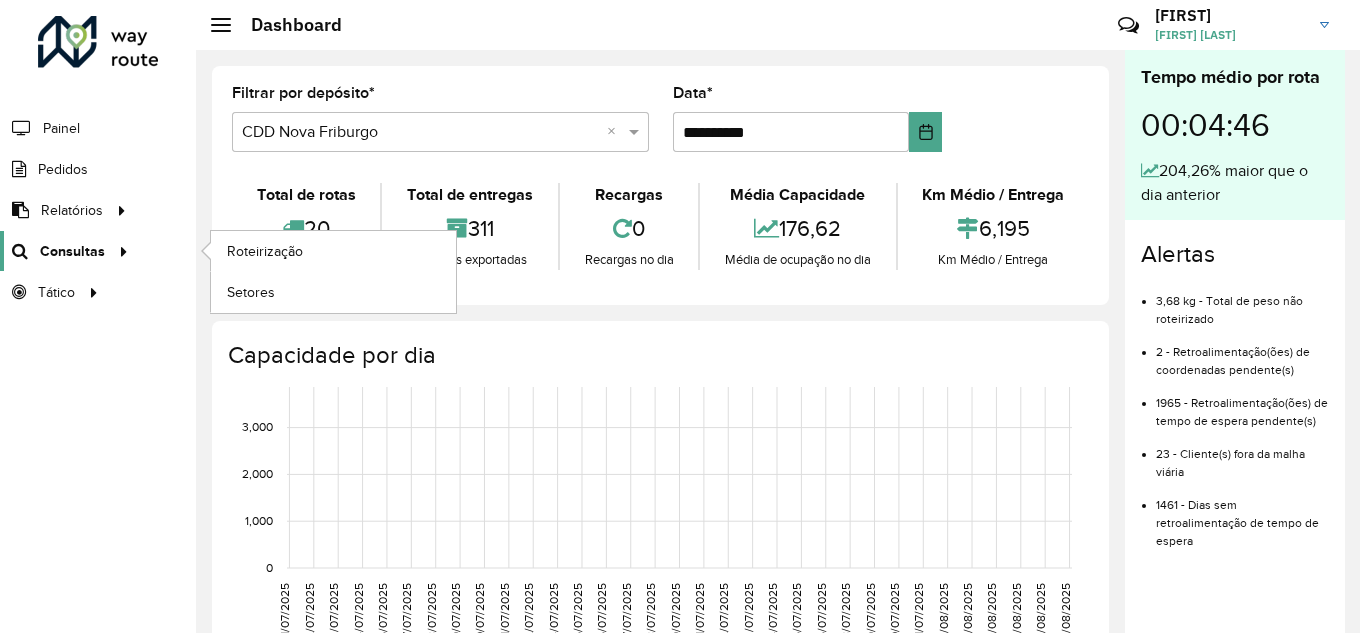 click on "Consultas" 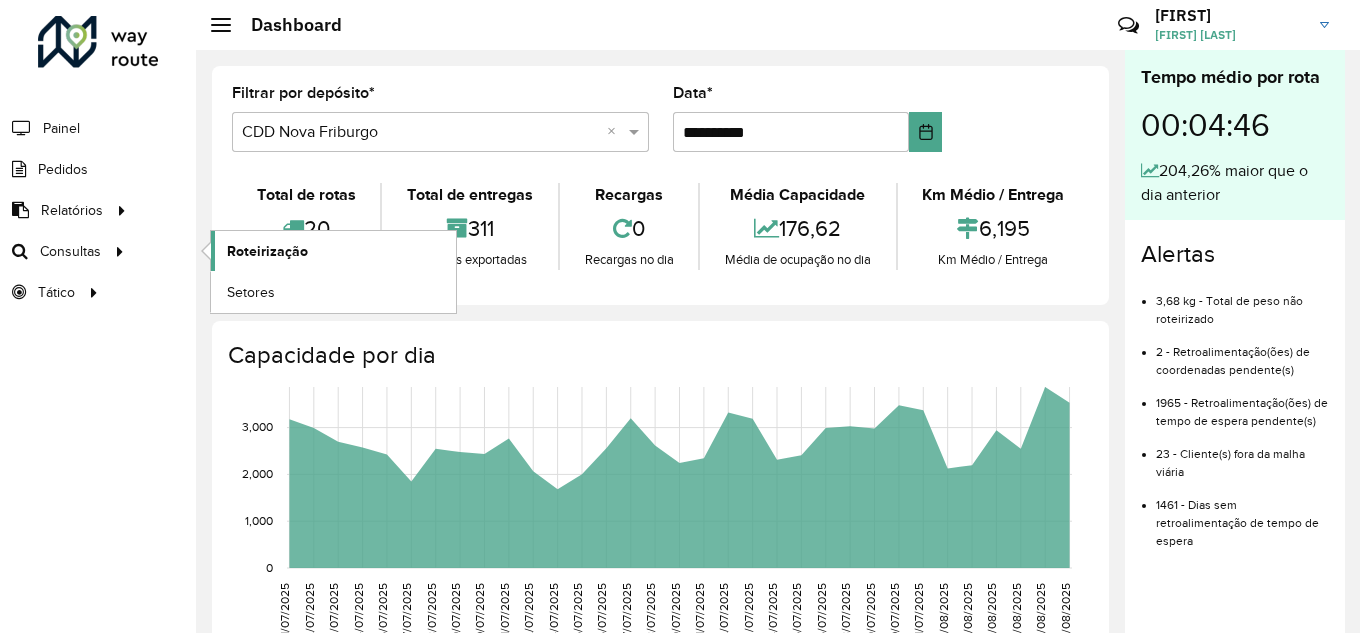 click on "Roteirização" 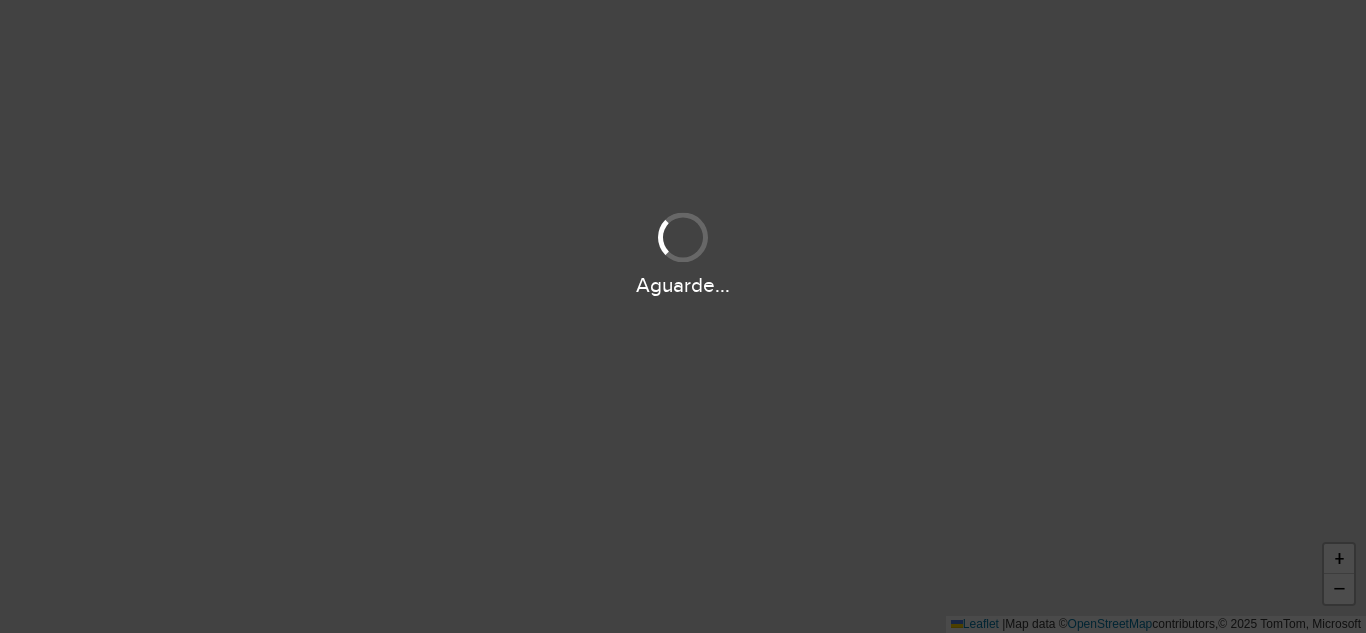 scroll, scrollTop: 0, scrollLeft: 0, axis: both 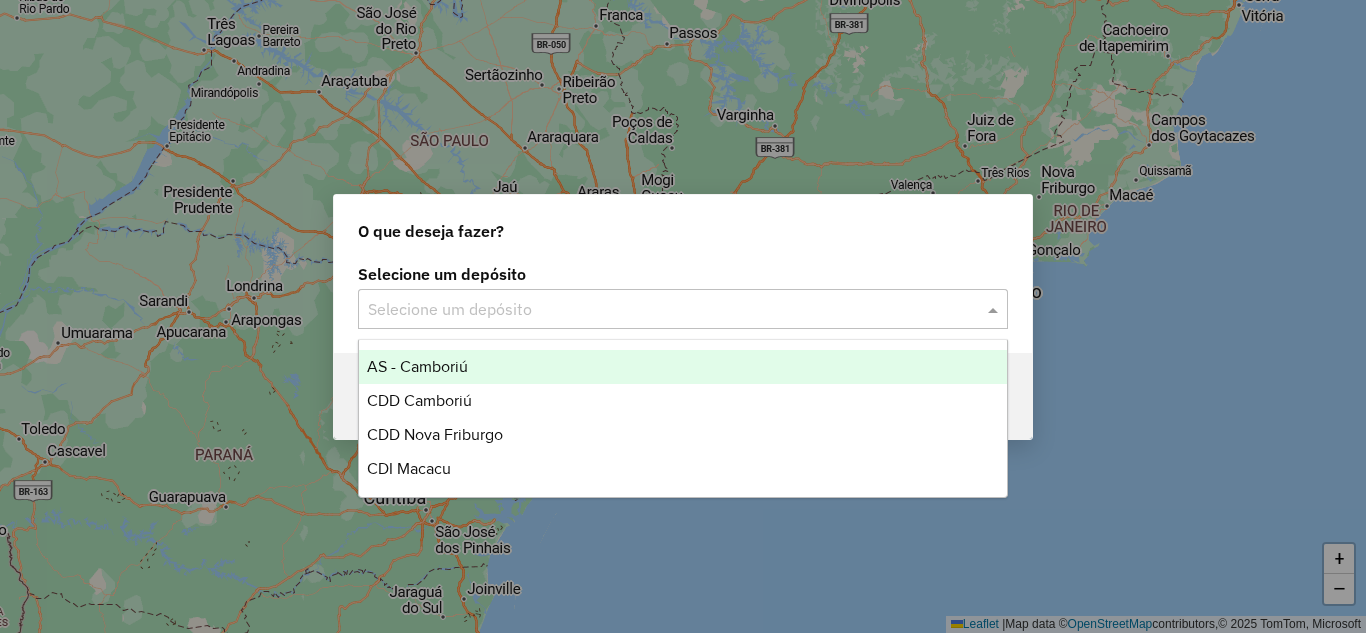 click 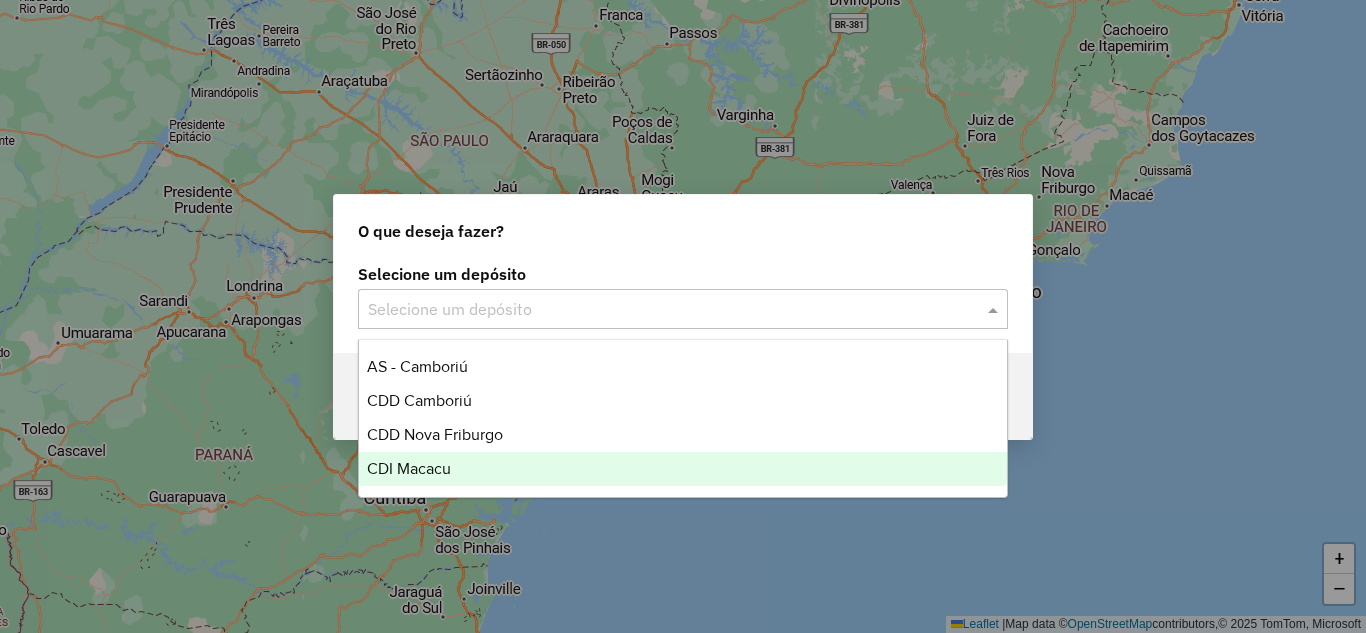 click on "CDI Macacu" at bounding box center (683, 469) 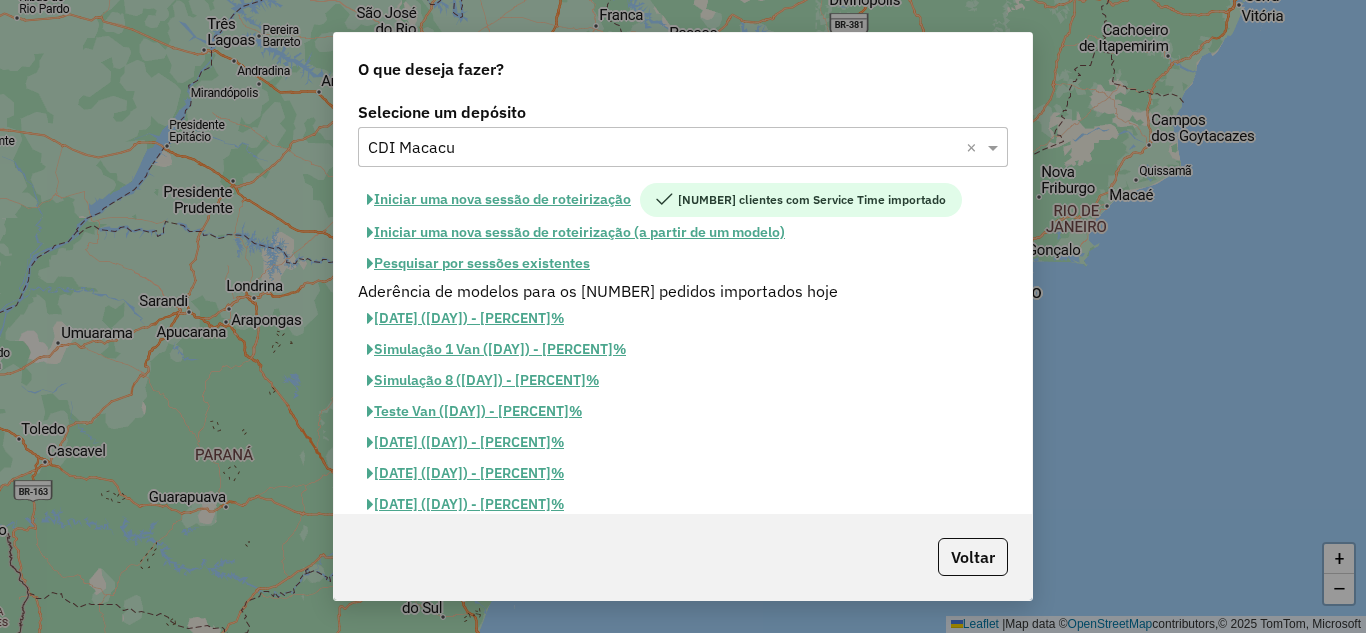 click on "Pesquisar por sessões existentes" 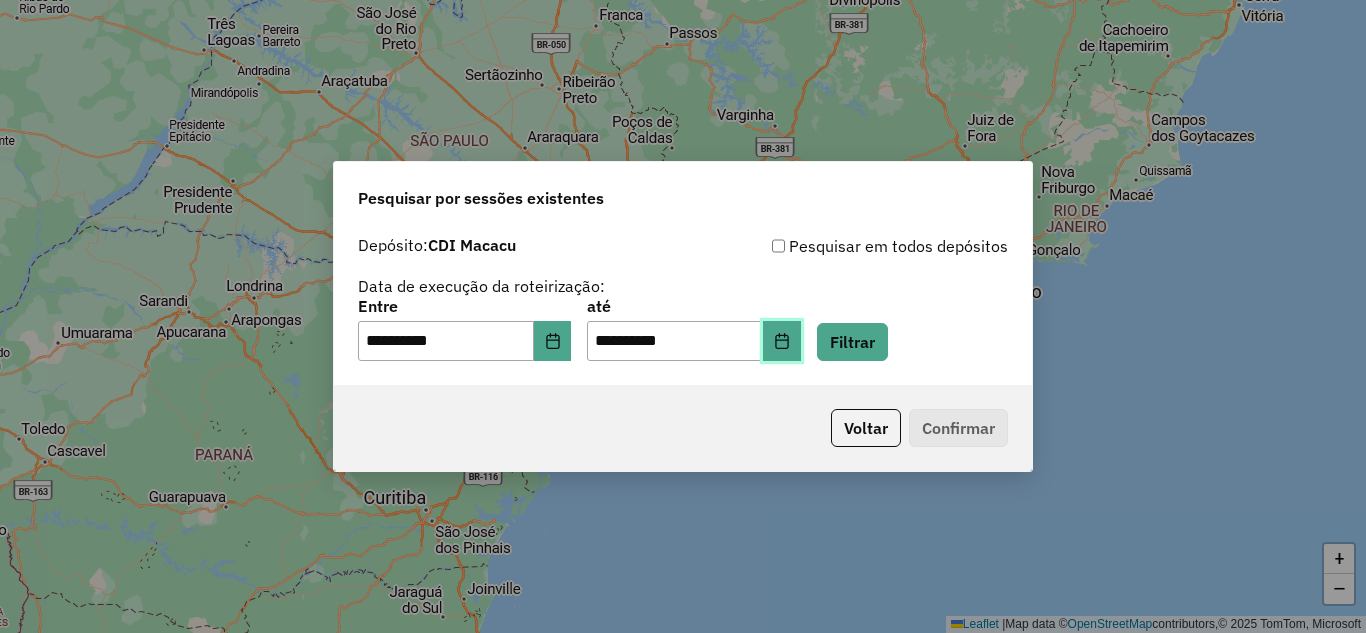 click 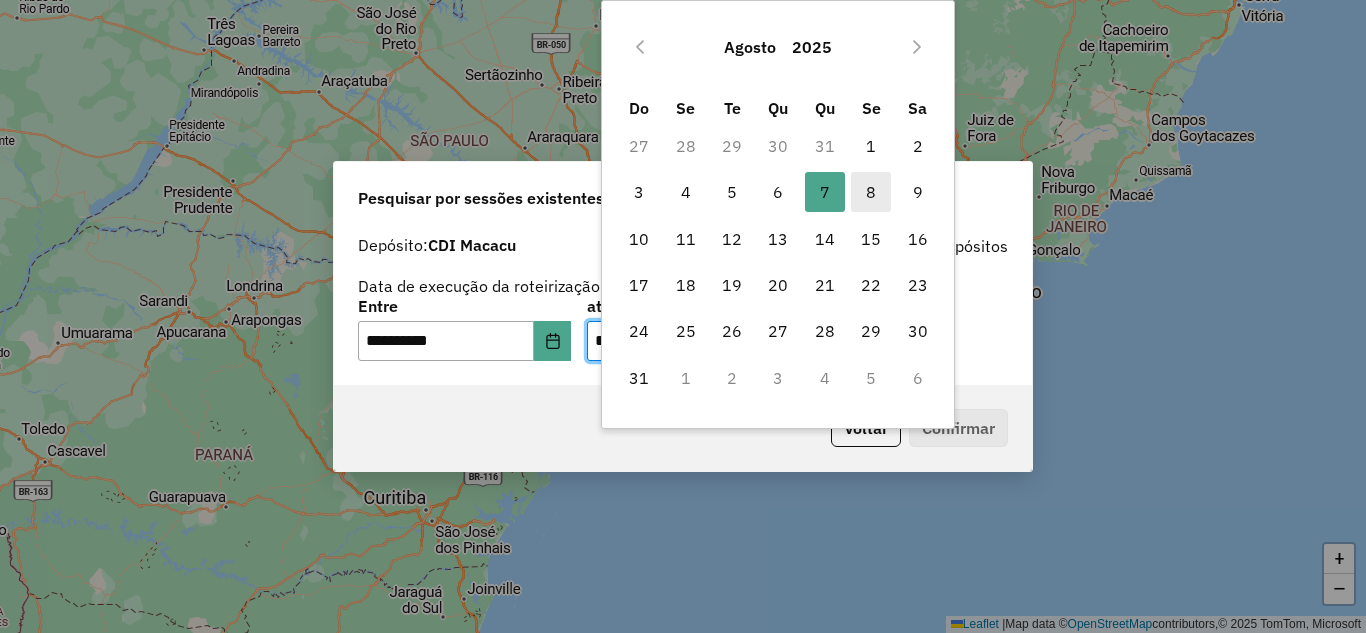click on "8" at bounding box center [871, 192] 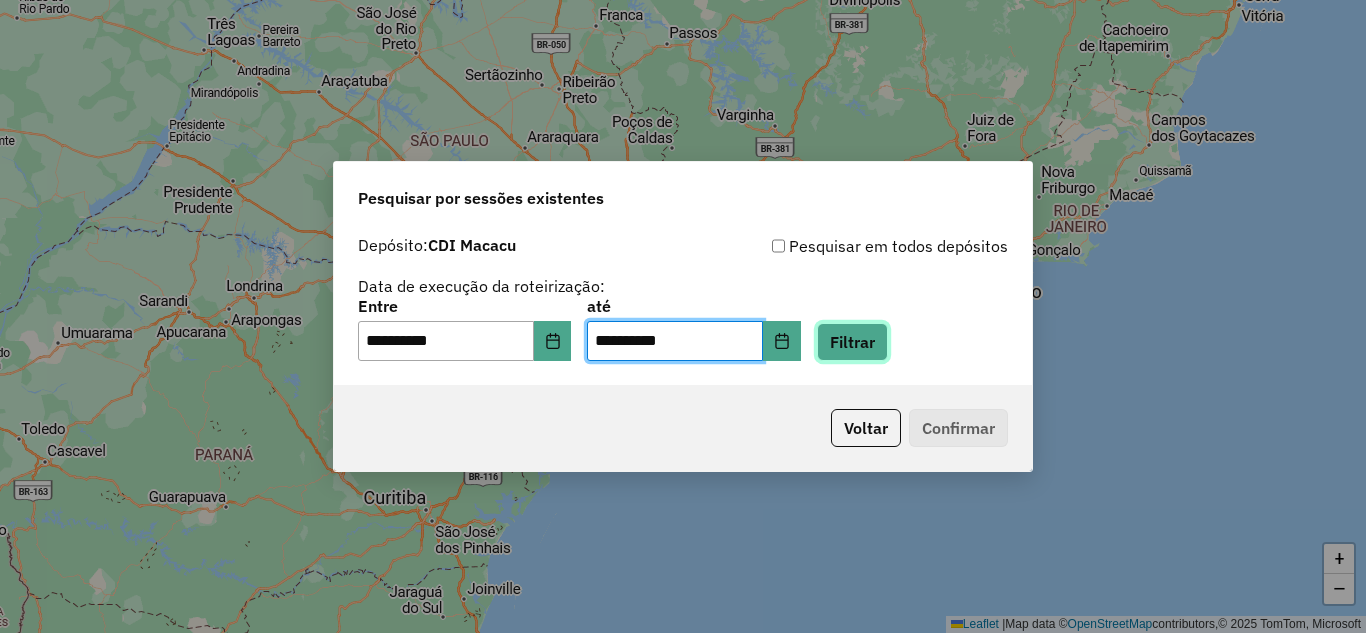 click on "Filtrar" 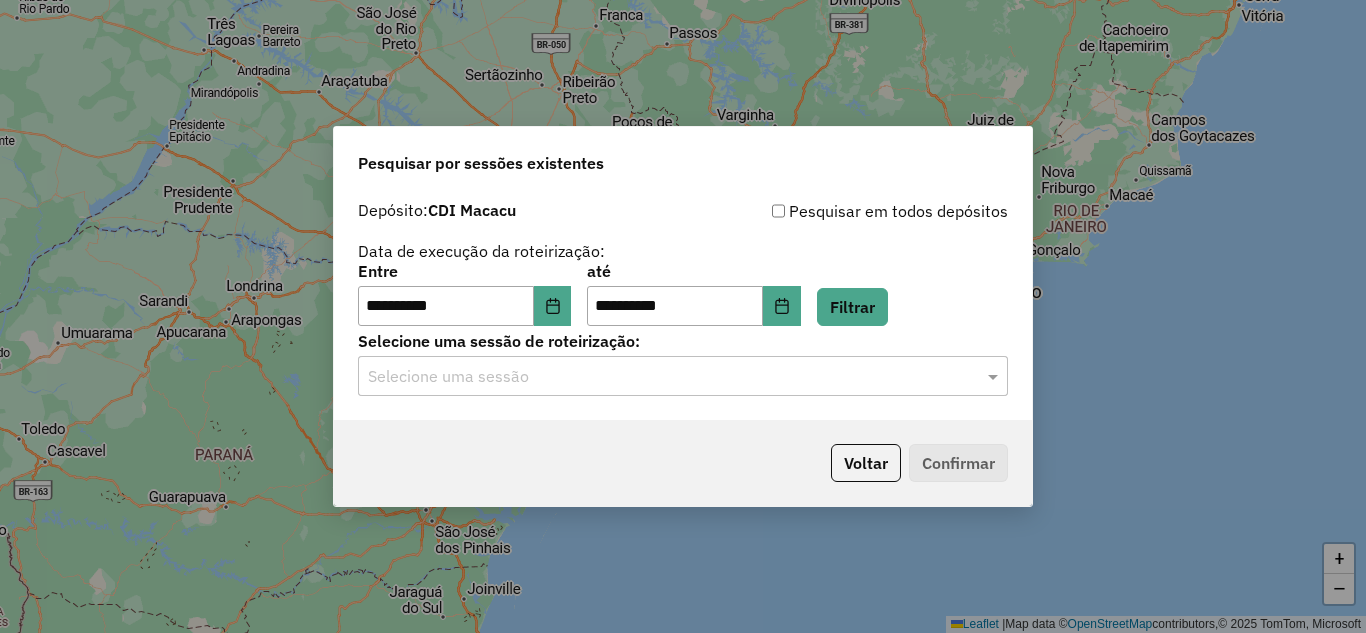 click on "Selecione uma sessão" 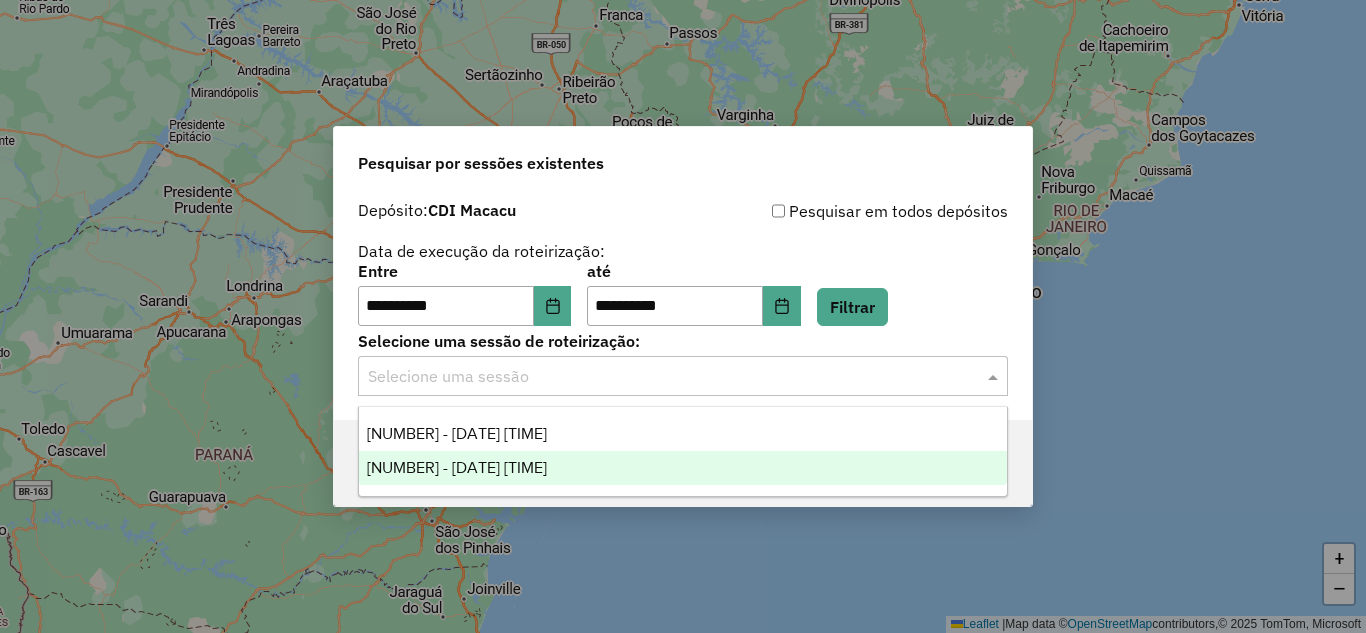 click on "1226352 - 08/08/2025 20:29" at bounding box center (457, 467) 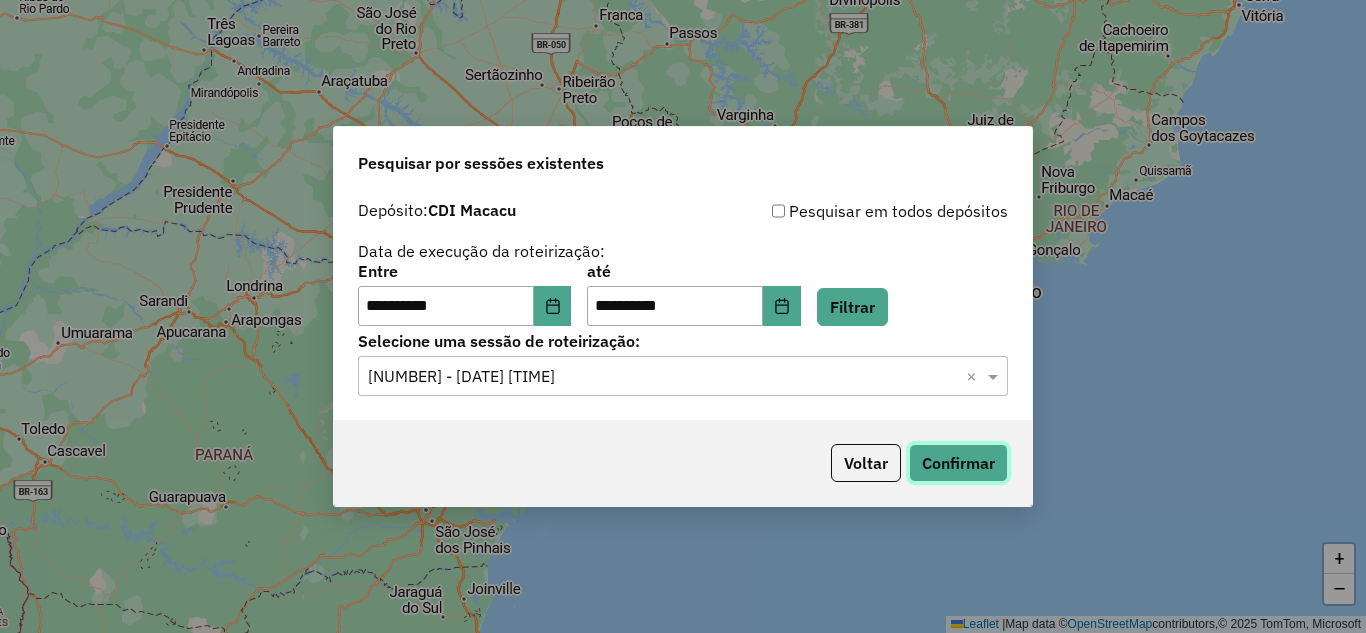 click on "Confirmar" 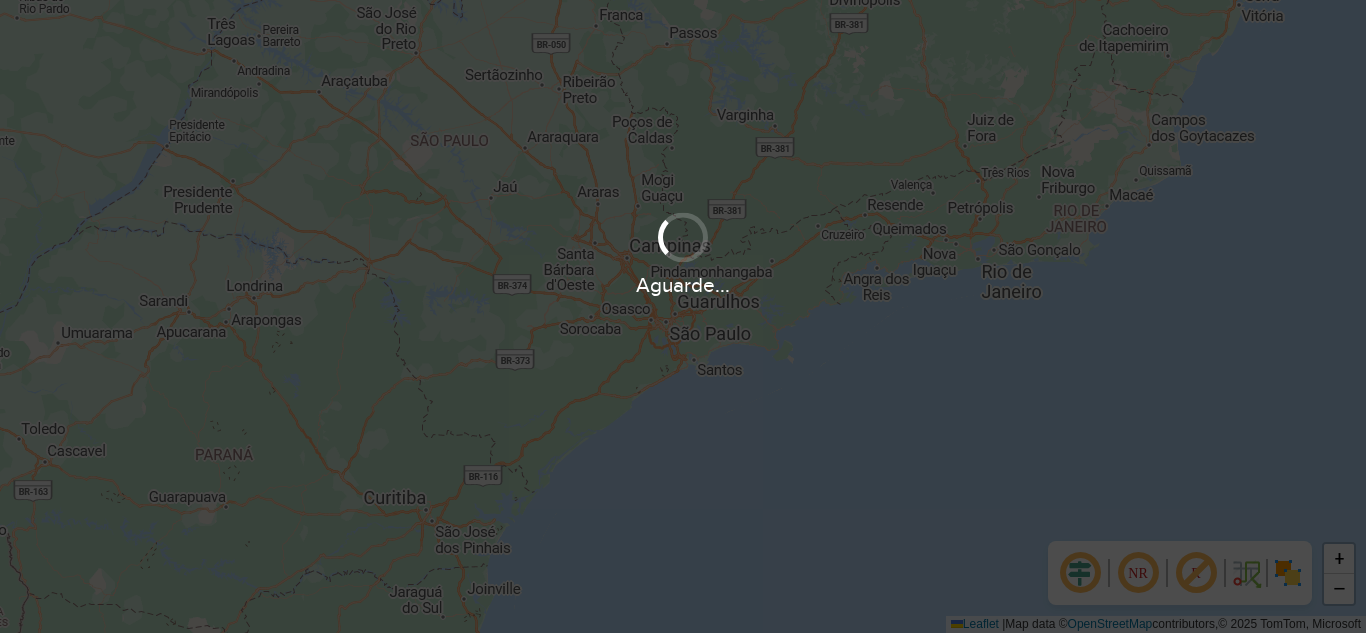scroll, scrollTop: 0, scrollLeft: 0, axis: both 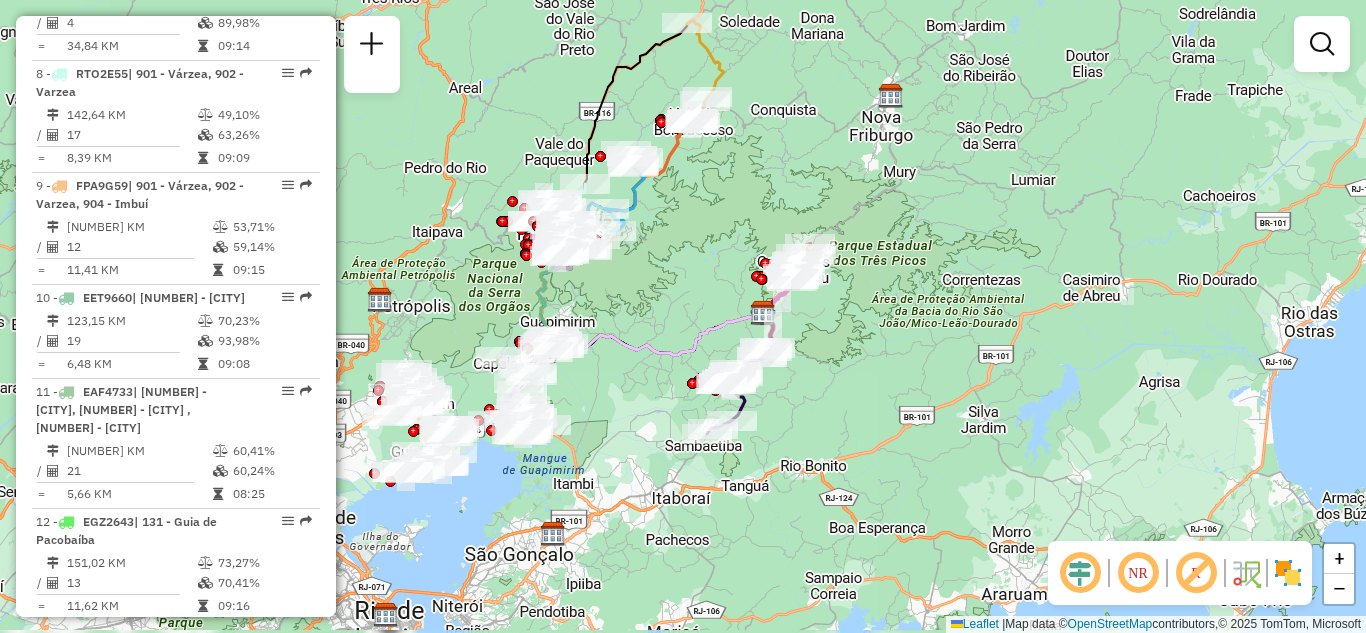 drag, startPoint x: 578, startPoint y: 326, endPoint x: 645, endPoint y: 324, distance: 67.02985 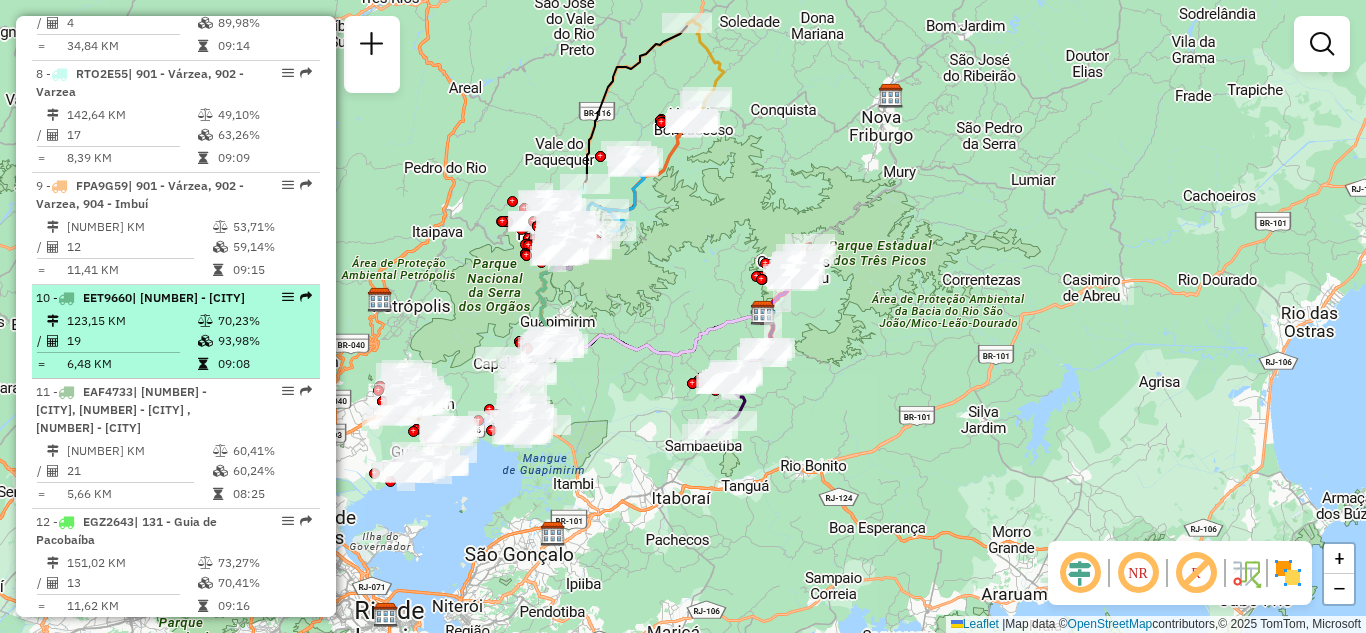 click at bounding box center (288, 297) 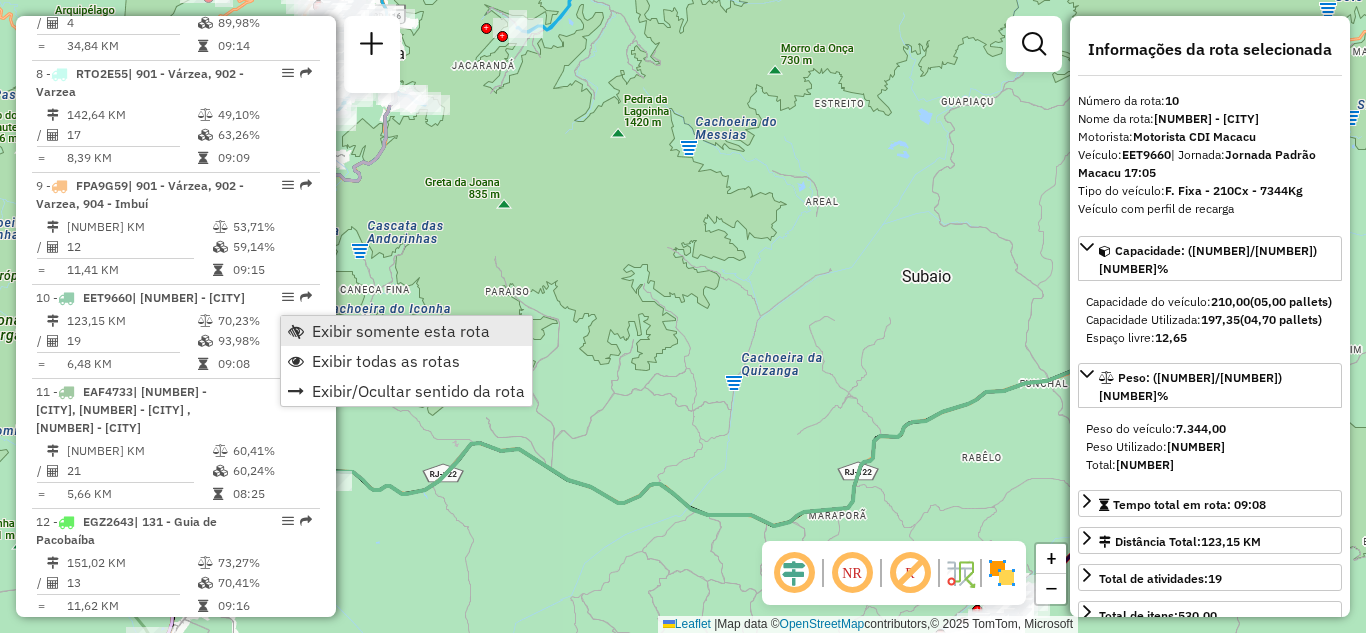 click on "Exibir somente esta rota" at bounding box center [406, 331] 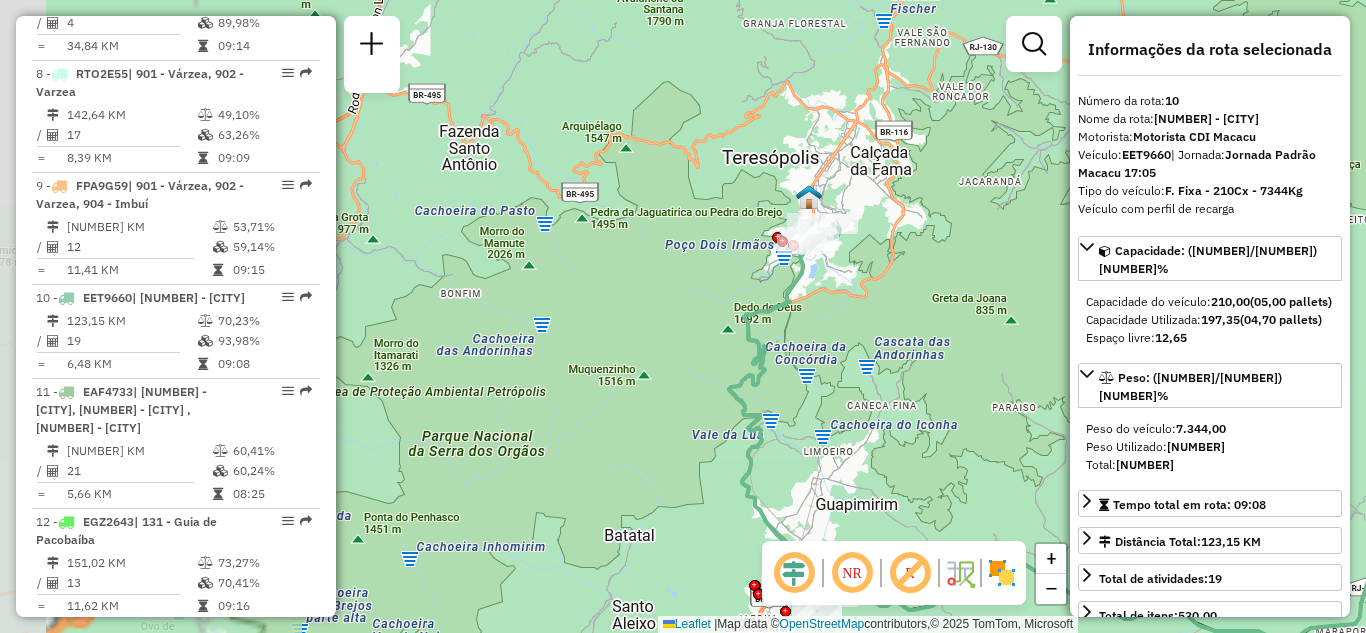 drag, startPoint x: 449, startPoint y: 314, endPoint x: 961, endPoint y: 418, distance: 522.45575 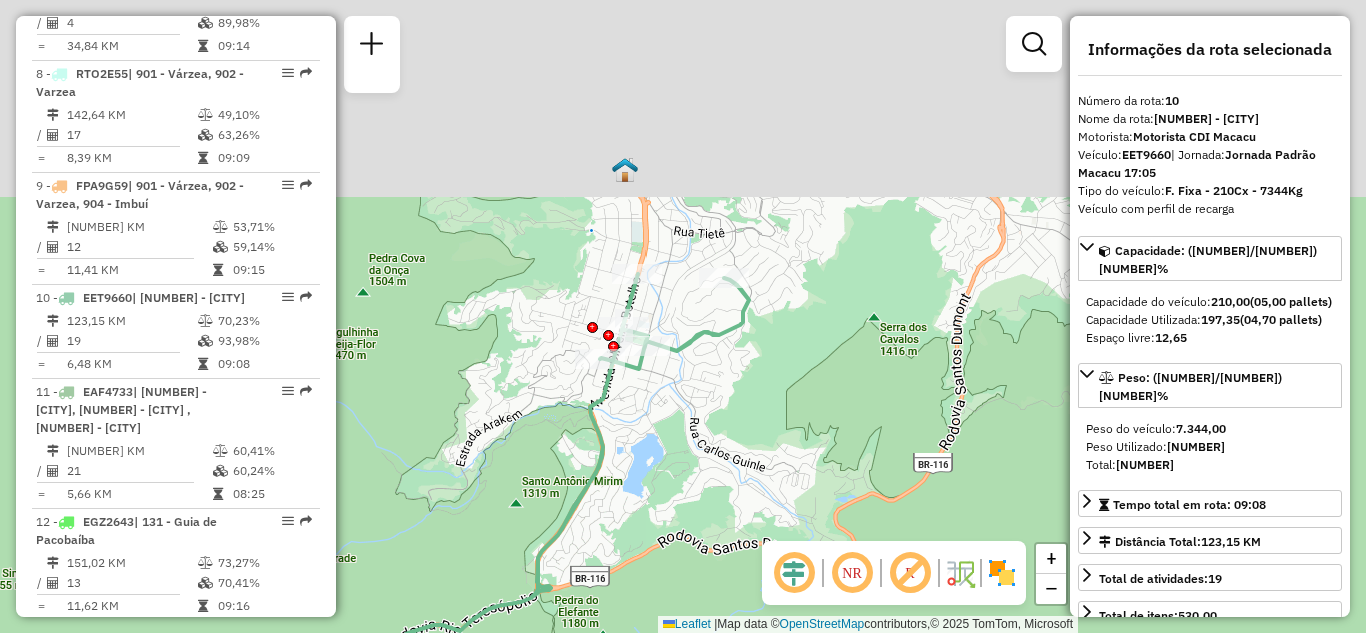 drag, startPoint x: 703, startPoint y: 299, endPoint x: 754, endPoint y: 565, distance: 270.84497 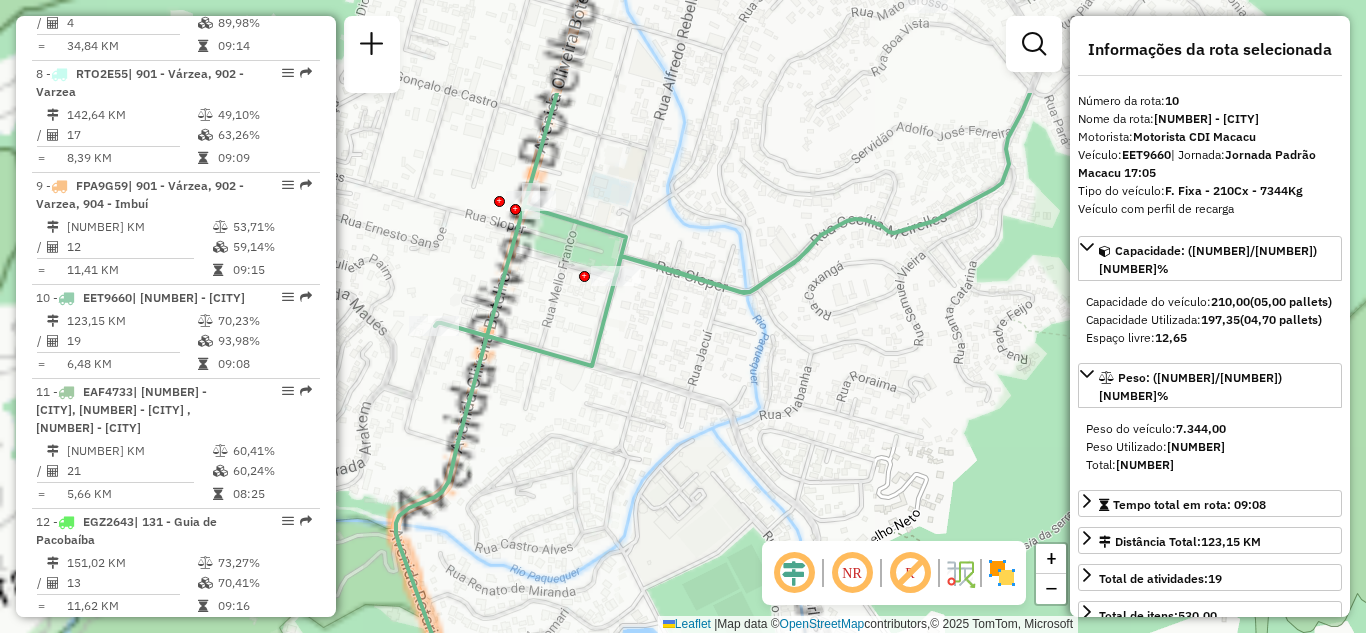 drag, startPoint x: 678, startPoint y: 405, endPoint x: 1016, endPoint y: 624, distance: 402.74683 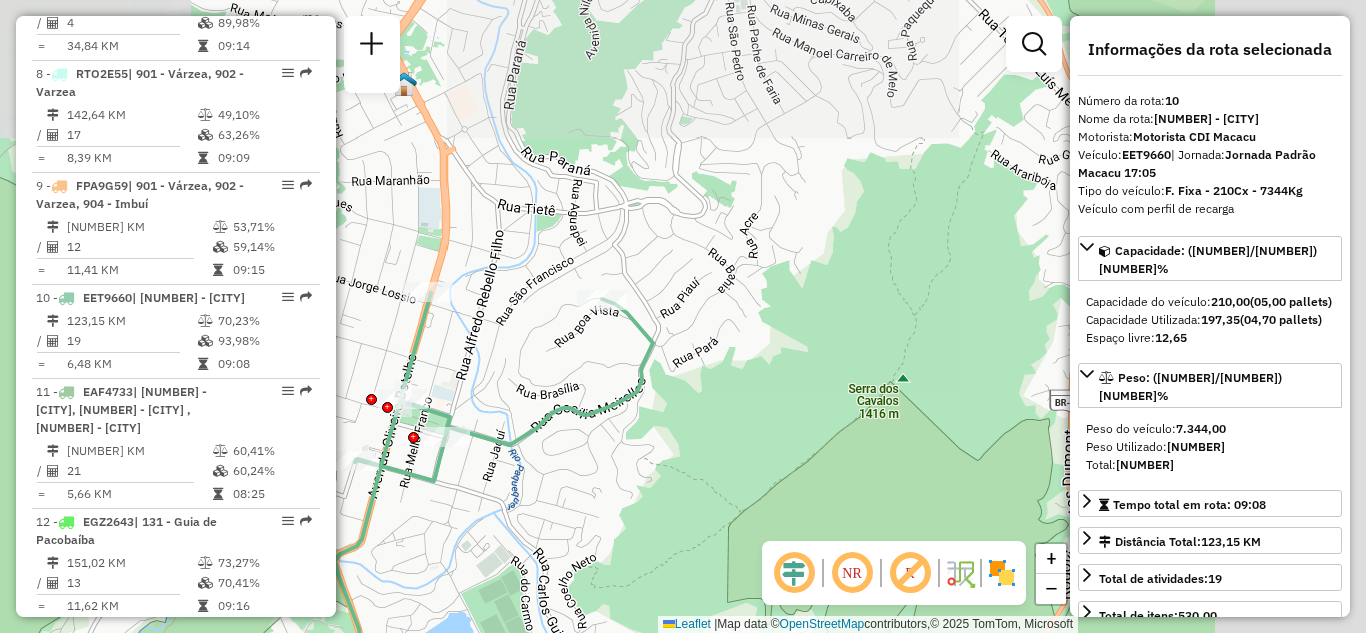 drag, startPoint x: 866, startPoint y: 368, endPoint x: 517, endPoint y: 451, distance: 358.7339 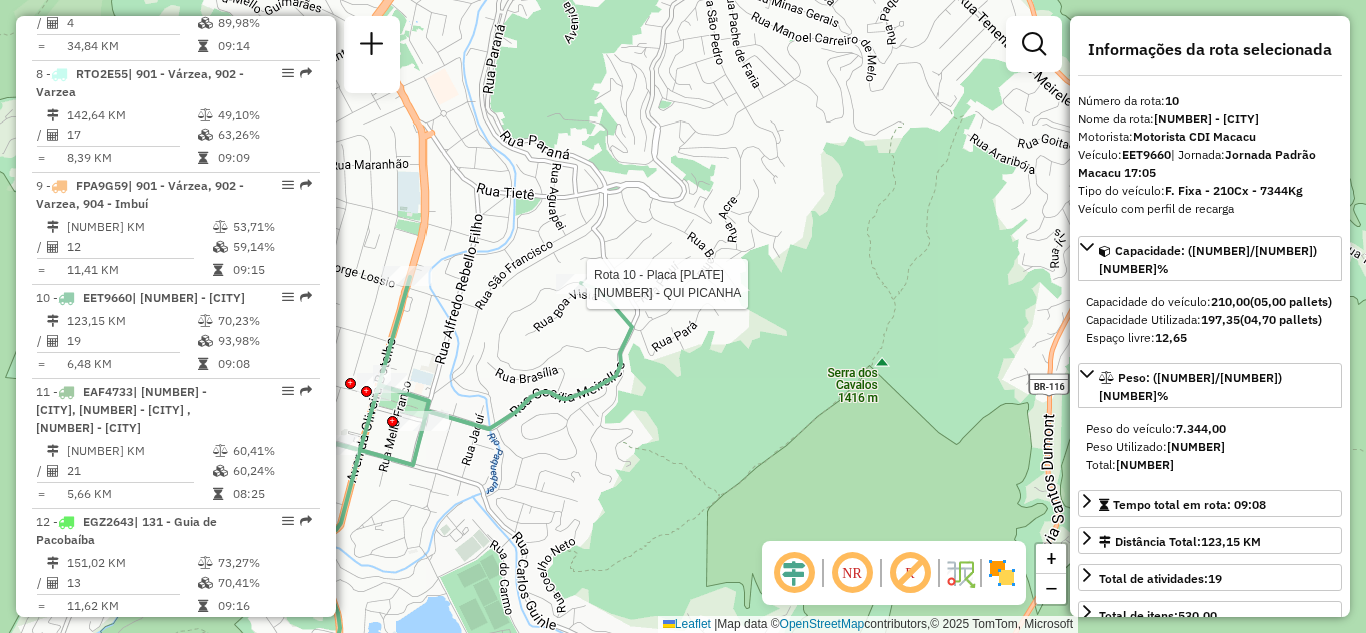 click 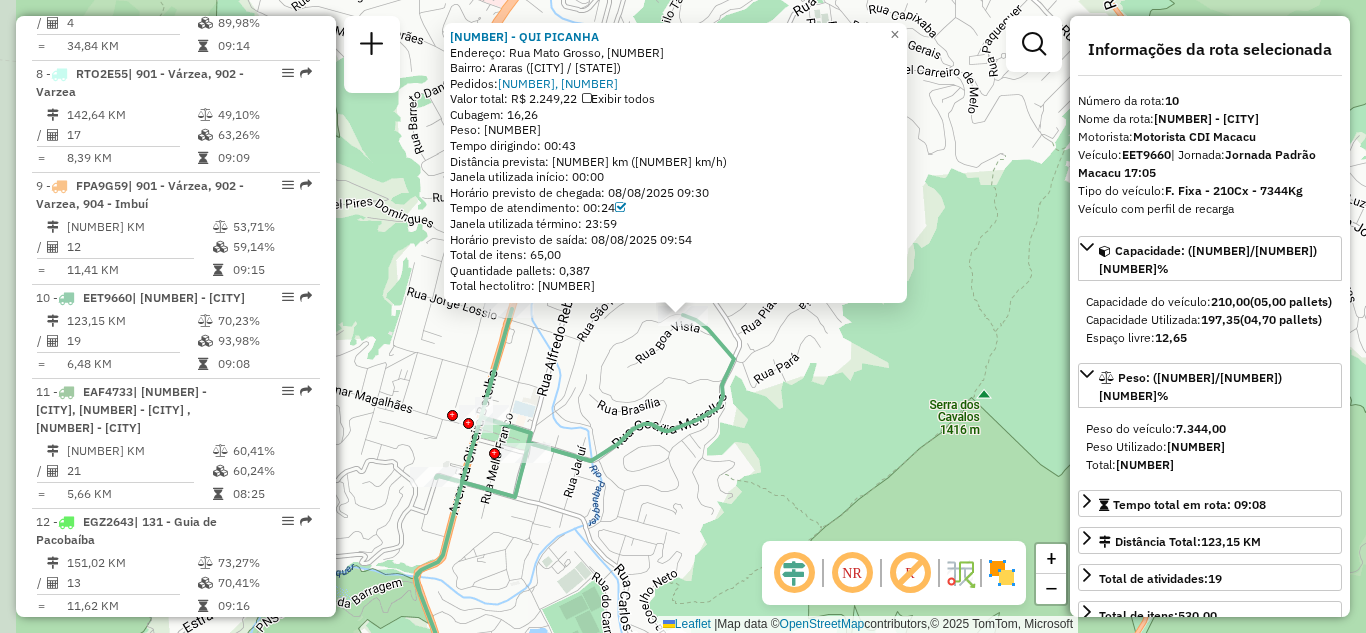 scroll, scrollTop: 1767, scrollLeft: 0, axis: vertical 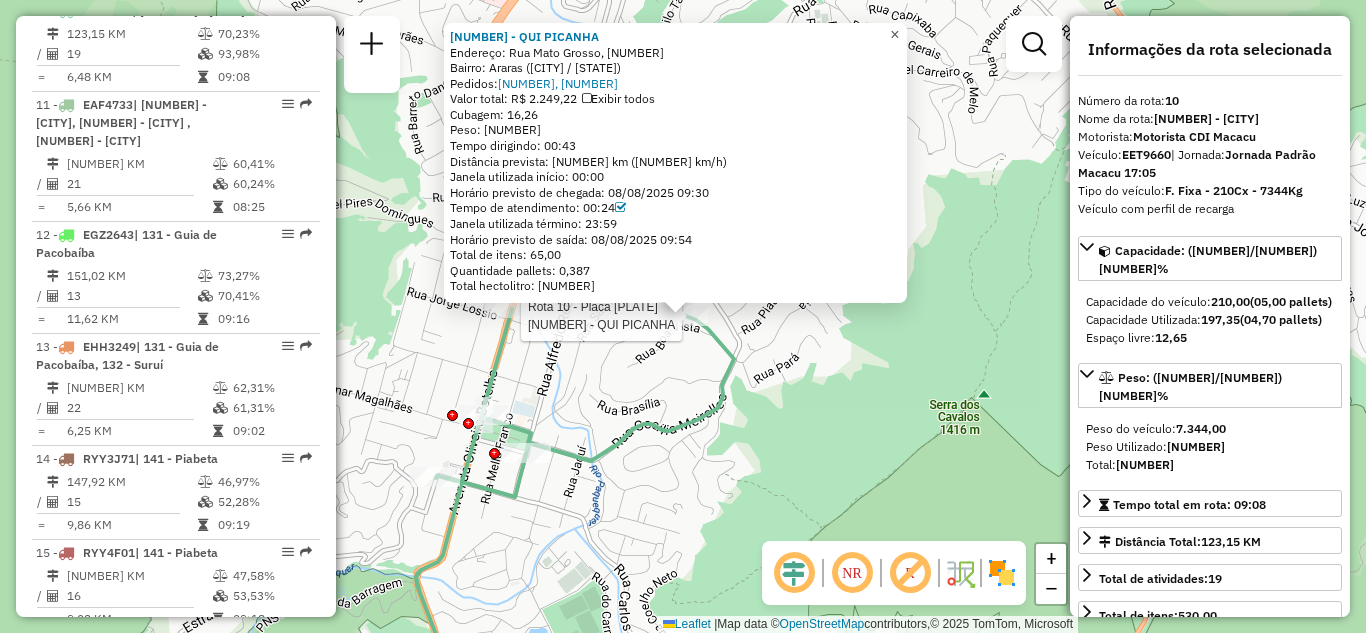 click on "×" 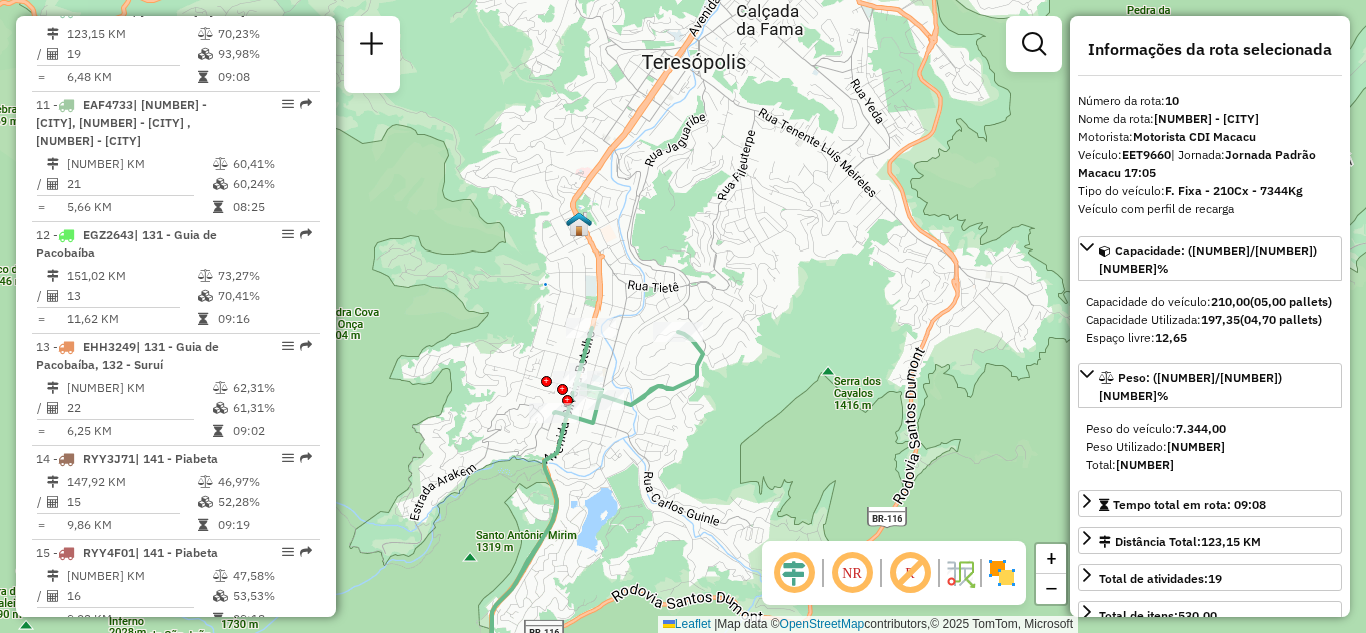 drag, startPoint x: 718, startPoint y: 500, endPoint x: 716, endPoint y: 299, distance: 201.00995 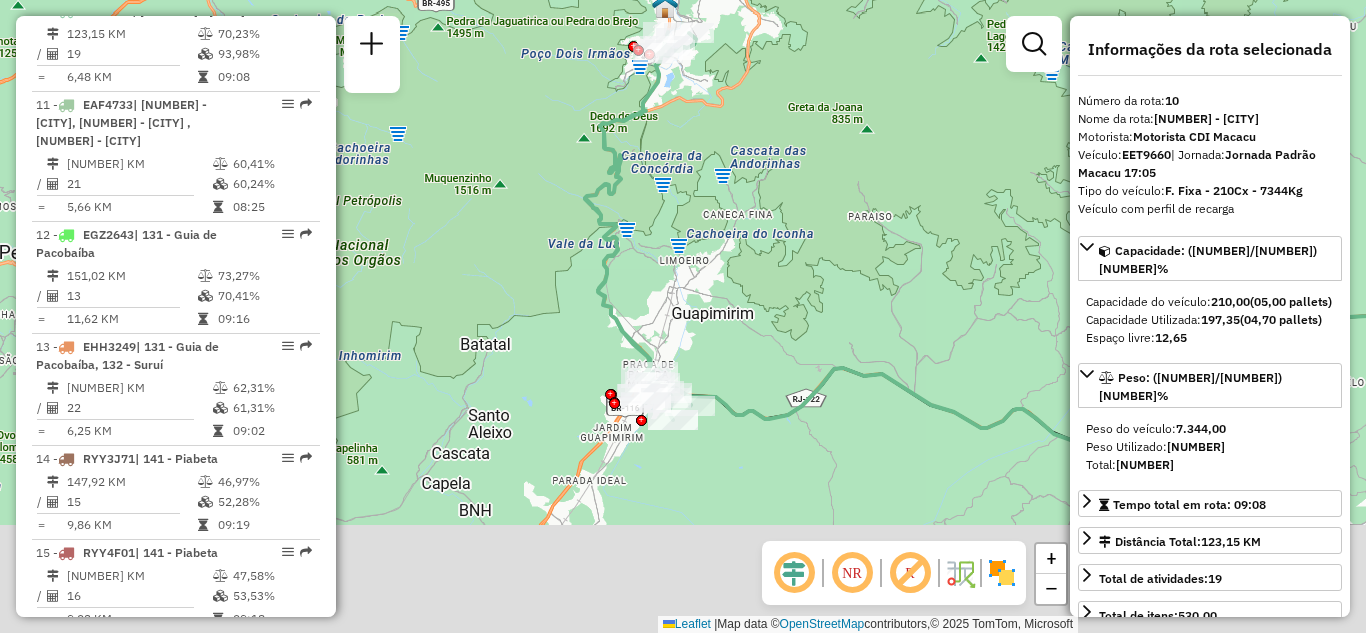 drag, startPoint x: 706, startPoint y: 227, endPoint x: 706, endPoint y: 203, distance: 24 